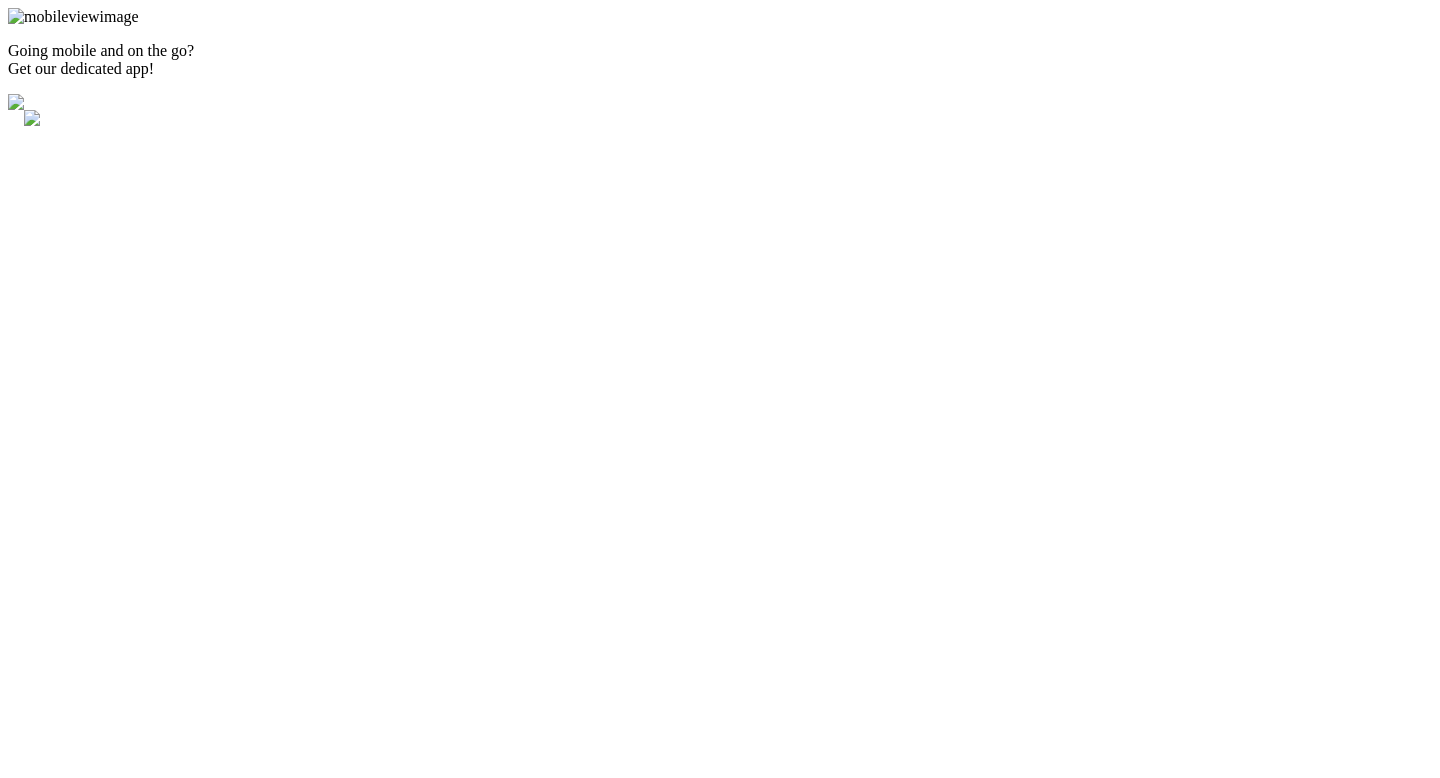 scroll, scrollTop: 0, scrollLeft: 0, axis: both 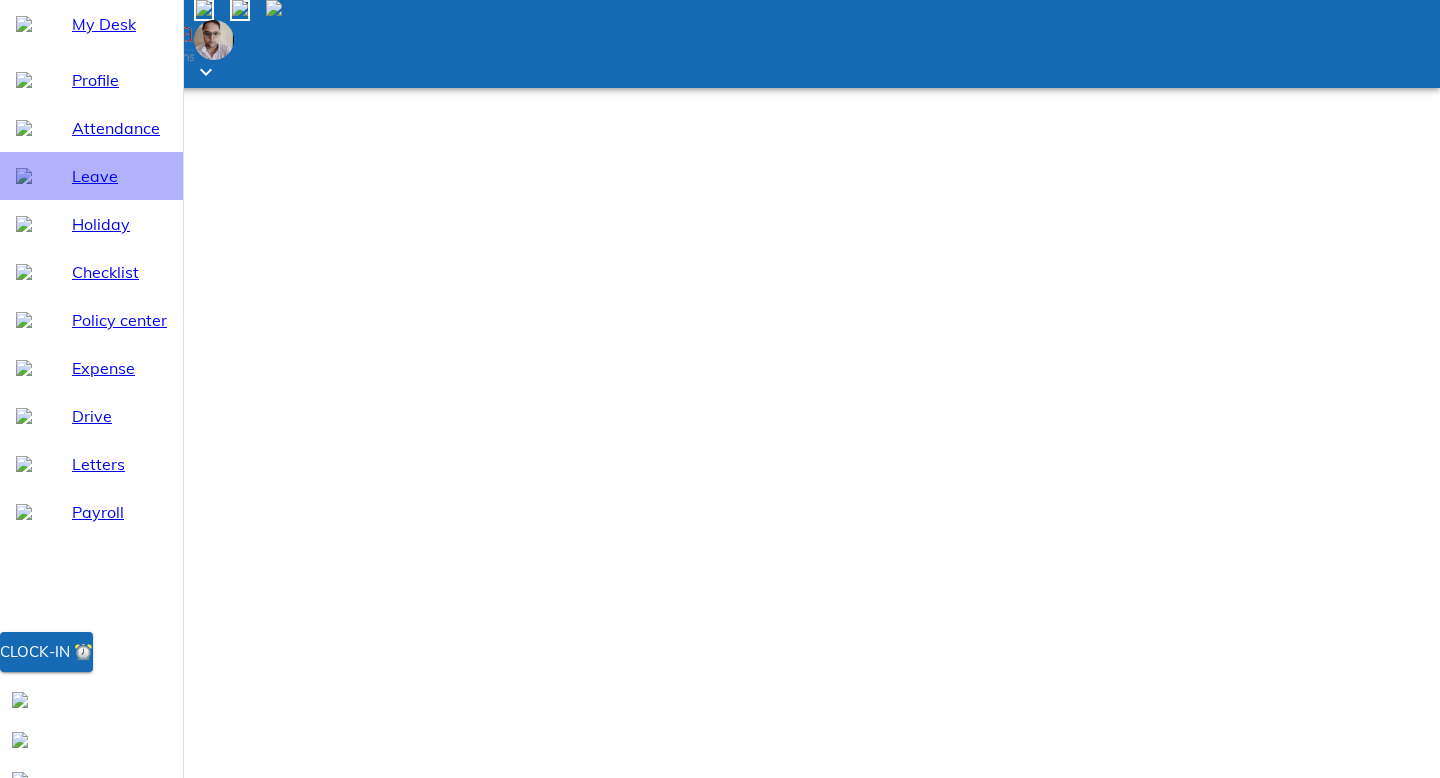 click on "Leave" at bounding box center [91, 176] 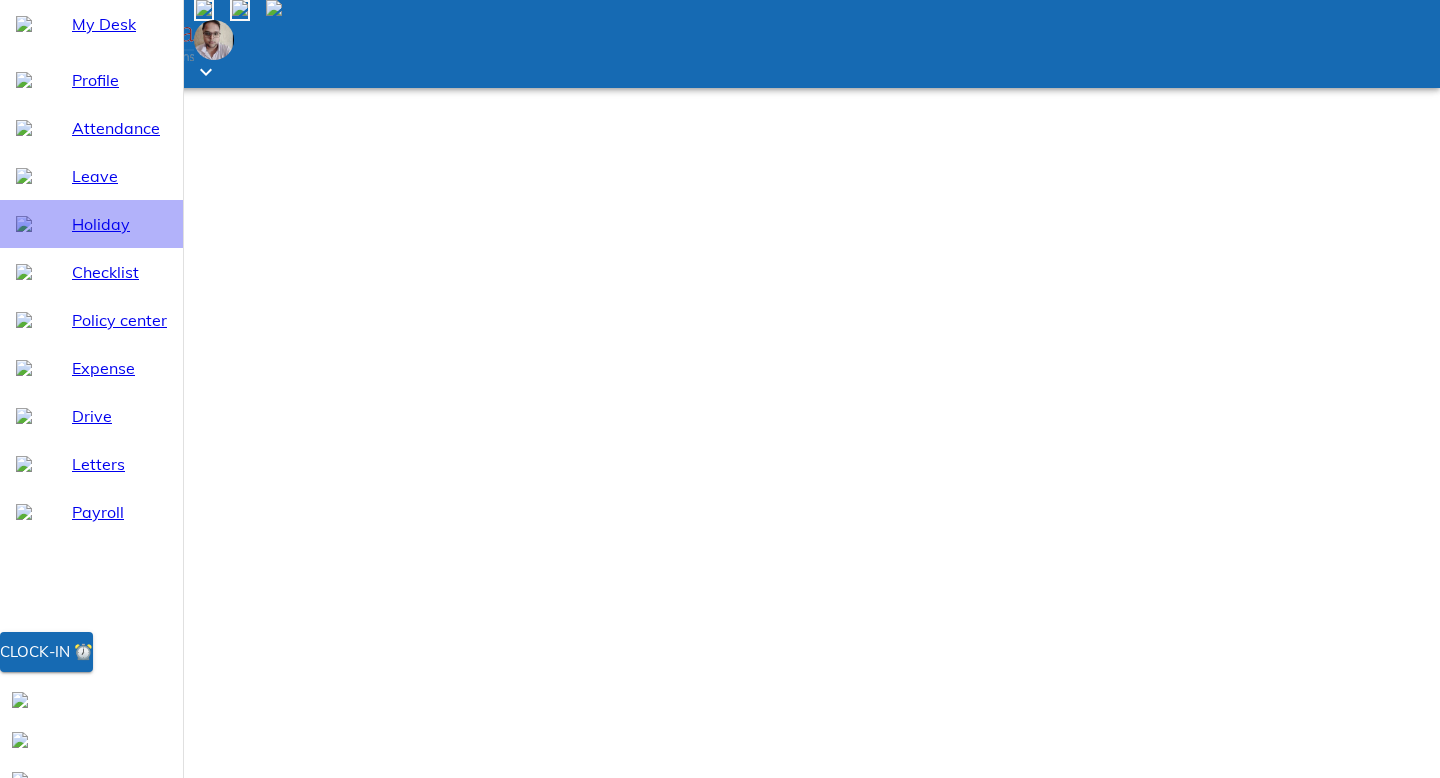 click on "Holiday" at bounding box center [119, 224] 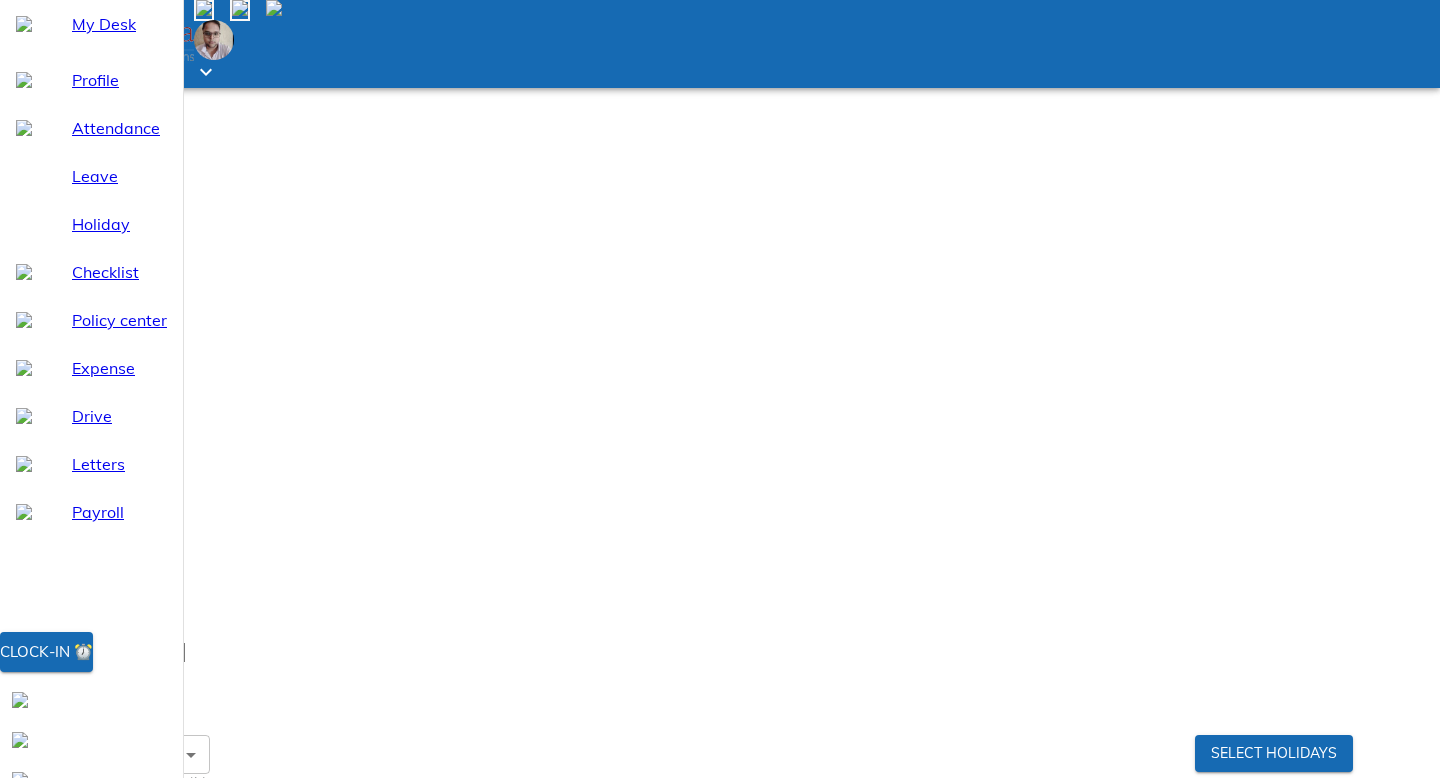 scroll, scrollTop: 0, scrollLeft: 0, axis: both 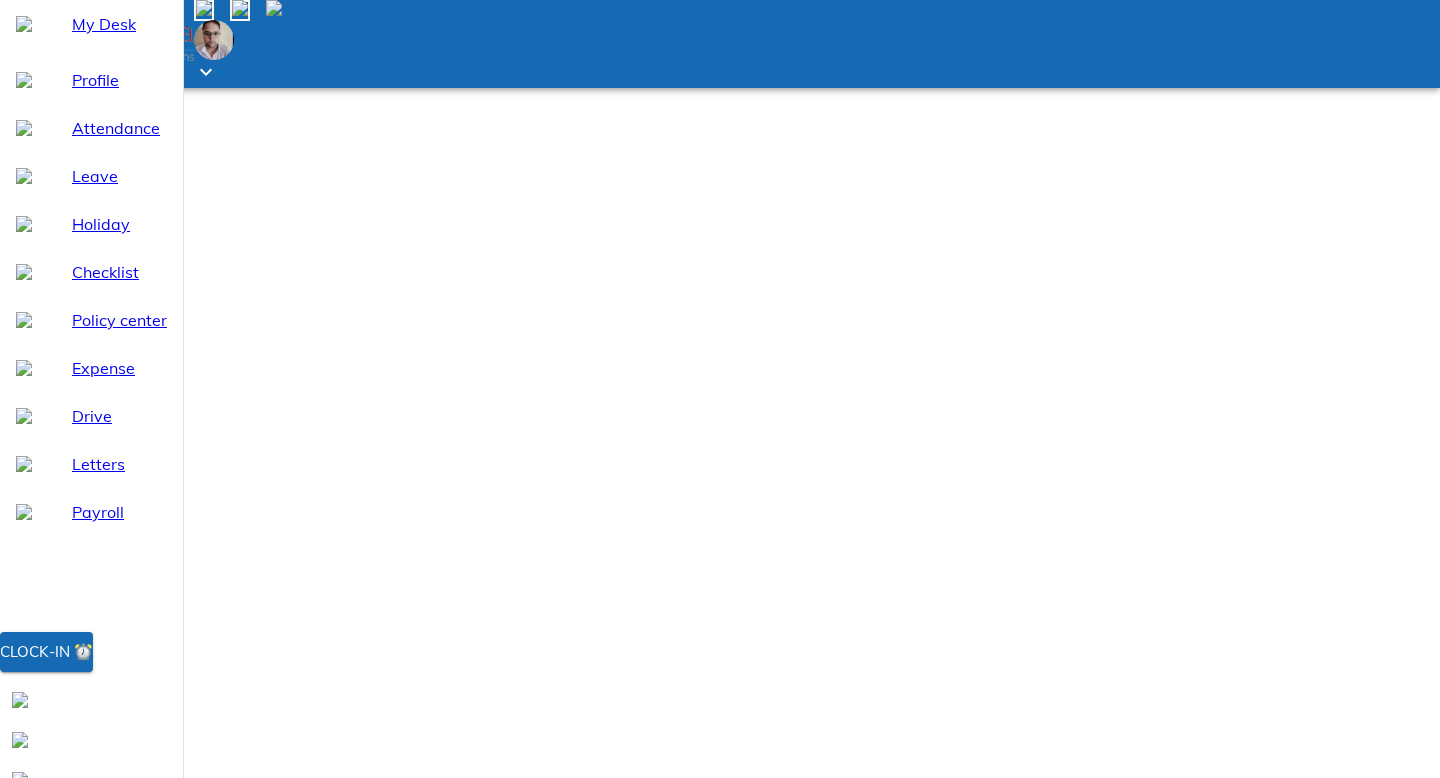click on "Going mobile and on the go?   Get our dedicated app! My Desk   Profile Attendance Leave Holiday Checklist Policy center Expense Drive Letters Payroll Clock-in ⏰ Sort By: Created Date ​ Select holidays Showing all 9 Optional Holidays Optional Holiday’s Name Holiday’s Date Holiday Selected? [GEOGRAPHIC_DATA]   [DATE]   No [DATE]   [DATE]   Yes Next Day of [GEOGRAPHIC_DATA]   [DATE]   No [DATE][DATE]   No [GEOGRAPHIC_DATA] Formation Day   [DATE]   No [DATE]   [DATE]   No [DATE]   [DATE]   Yes Eid-e-Milad   [DATE]   No Kartika Purnima/[PERSON_NAME] Birthday   [DEMOGRAPHIC_DATA]   Yes Showing all 11 Mandatory Holidays Mandatory Holiday’s Name Holiday’s Date New Year Day   [DATE]   [GEOGRAPHIC_DATA]/[GEOGRAPHIC_DATA]   [DATE]   [DATE]   [DATE]   [GEOGRAPHIC_DATA]   [DATE]   May Day   [DATE]   [DATE]   [DATE]   [GEOGRAPHIC_DATA] Chavithi   [DATE]   [DATE]   [DATE]   [PERSON_NAME]/[GEOGRAPHIC_DATA][PERSON_NAME]   [DATE]   [DATE]   [DATE]   Christmas   [DATE]" at bounding box center (720, 1318) 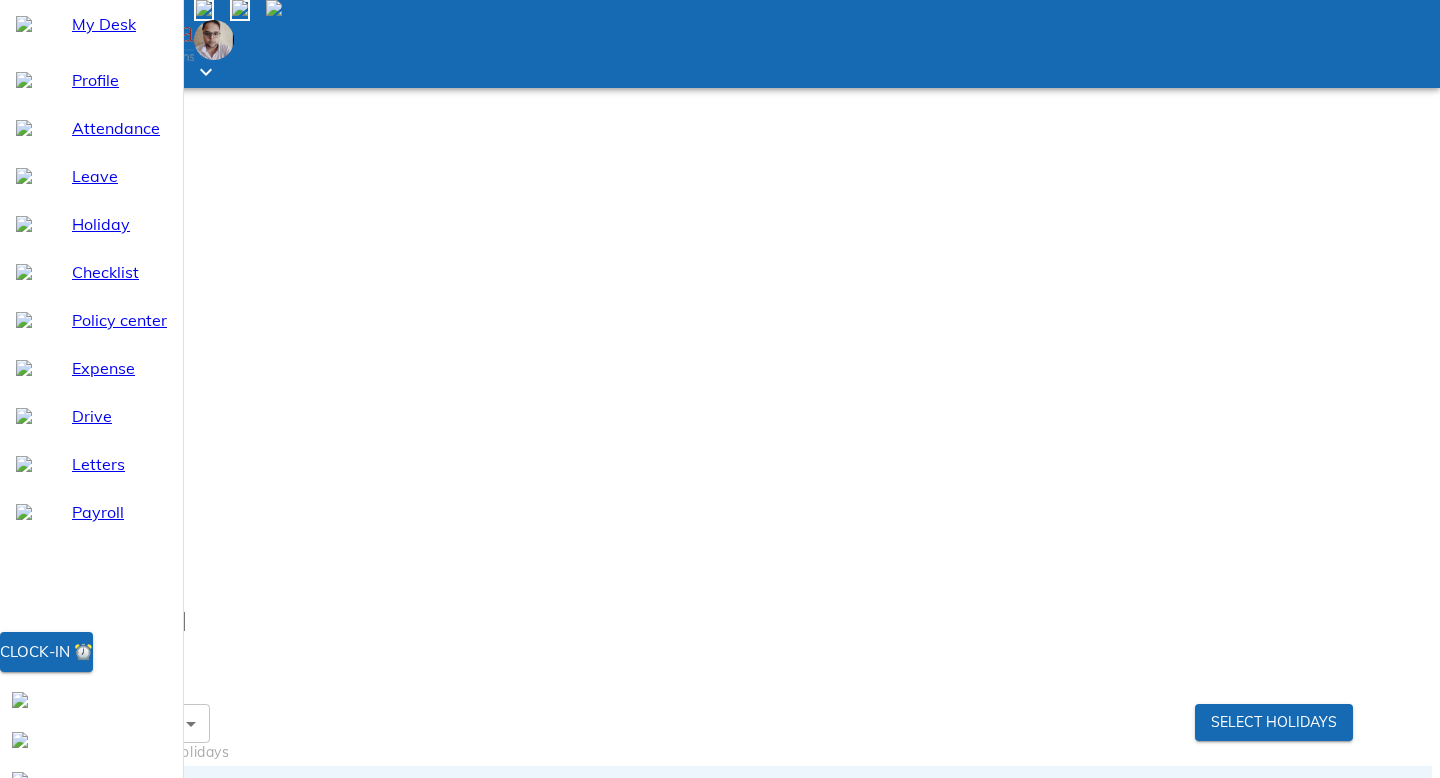 click on "Going mobile and on the go?   Get our dedicated app! My Desk   Profile Attendance Leave Holiday Checklist Policy center Expense Drive Letters Payroll Clock-in ⏰ Sort By: Created Date ​ Select holidays Showing all 9 Optional Holidays Optional Holiday’s Name Holiday’s Date Holiday Selected? [GEOGRAPHIC_DATA]   [DATE]   No [DATE]   [DATE]   Yes Next Day of [GEOGRAPHIC_DATA]   [DATE]   No [DATE][DATE]   No [GEOGRAPHIC_DATA] Formation Day   [DATE]   No [DATE]   [DATE]   No [DATE]   [DATE]   Yes Eid-e-Milad   [DATE]   No Kartika Purnima/[PERSON_NAME] Birthday   [DEMOGRAPHIC_DATA]   Yes Showing all 11 Mandatory Holidays Mandatory Holiday’s Name Holiday’s Date New Year Day   [DATE]   [GEOGRAPHIC_DATA]/[GEOGRAPHIC_DATA]   [DATE]   [DATE]   [DATE]   [GEOGRAPHIC_DATA]   [DATE]   May Day   [DATE]   [DATE]   [DATE]   [GEOGRAPHIC_DATA] Chavithi   [DATE]   [DATE]   [DATE]   [PERSON_NAME]/[GEOGRAPHIC_DATA][PERSON_NAME]   [DATE]   [DATE]   [DATE]   Christmas   [DATE]" at bounding box center (720, 1143) 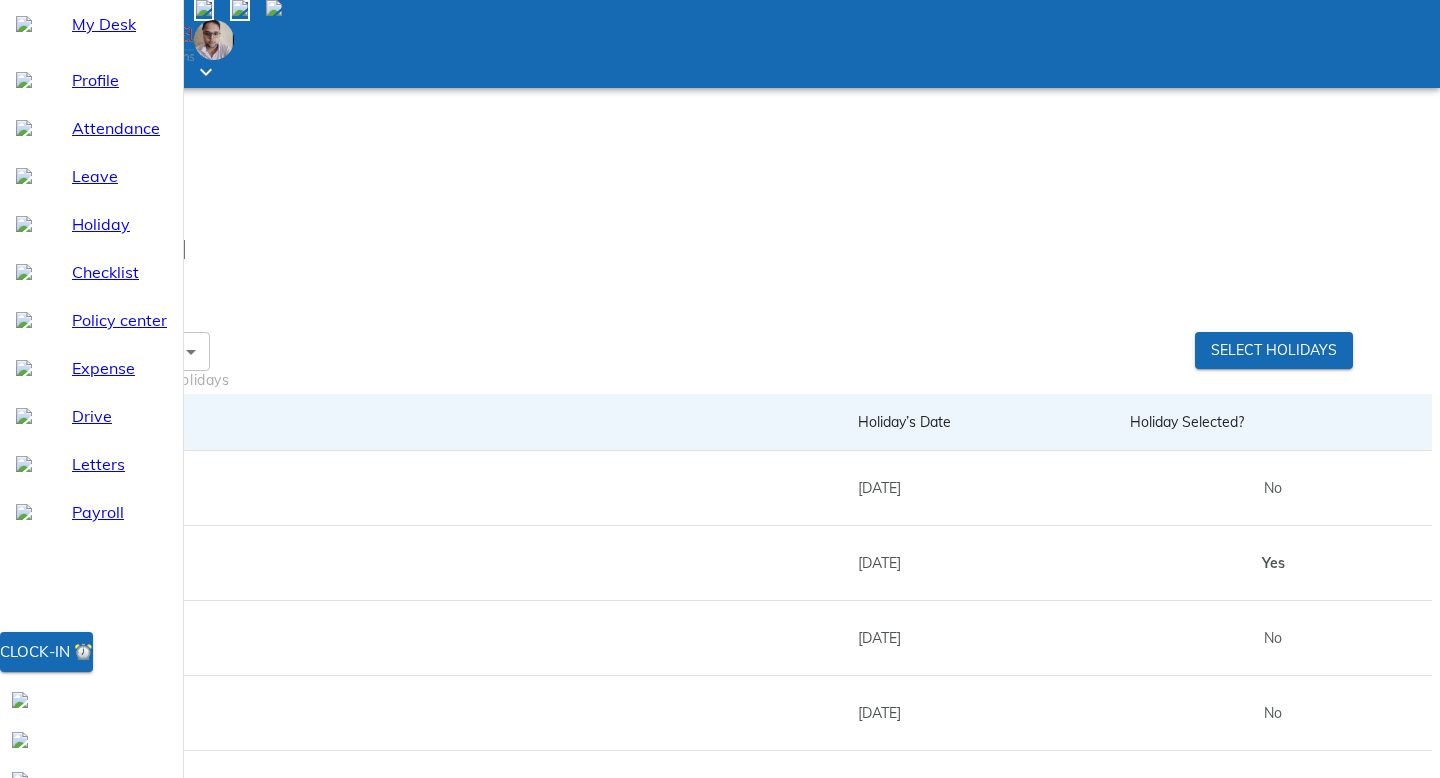 scroll, scrollTop: 564, scrollLeft: 0, axis: vertical 